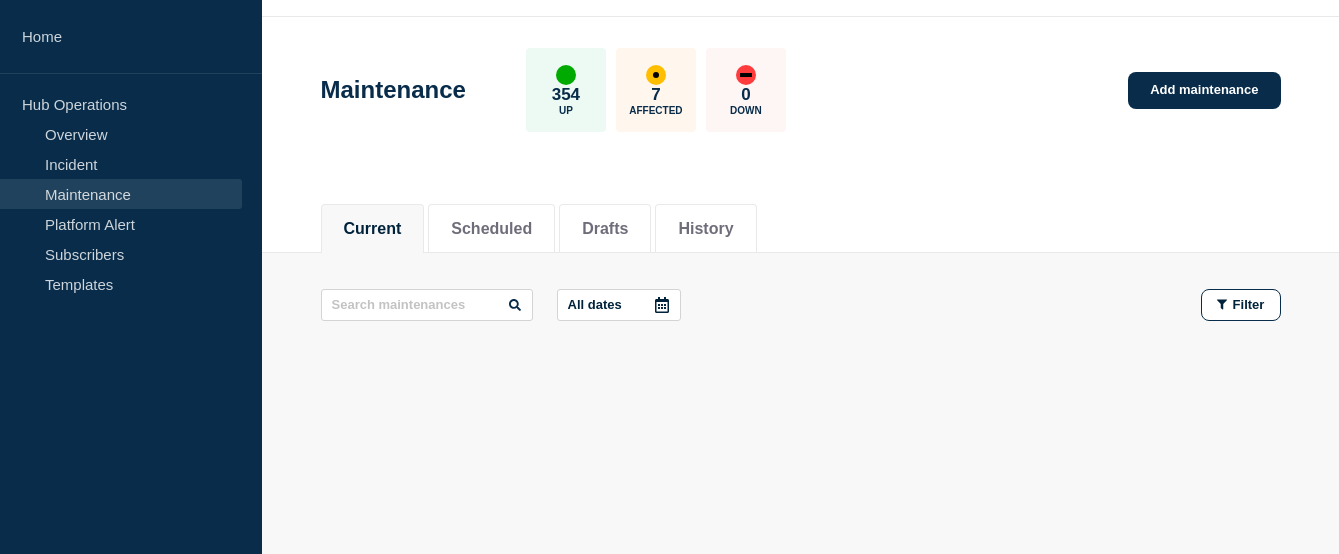 scroll, scrollTop: 0, scrollLeft: 0, axis: both 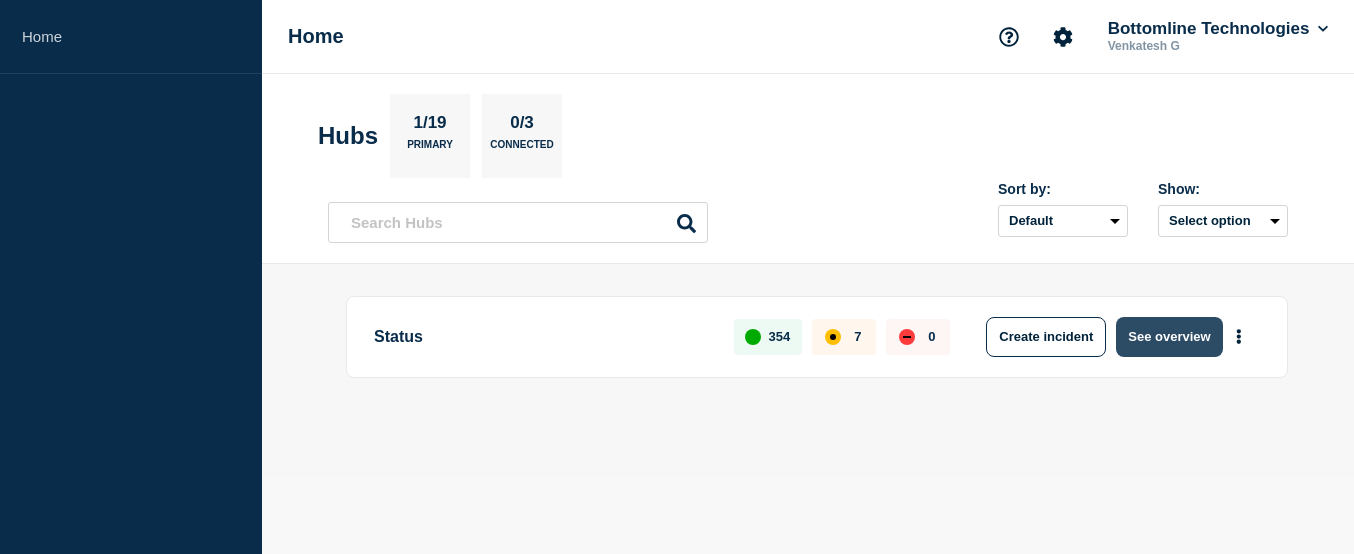 click on "See overview" at bounding box center (1169, 337) 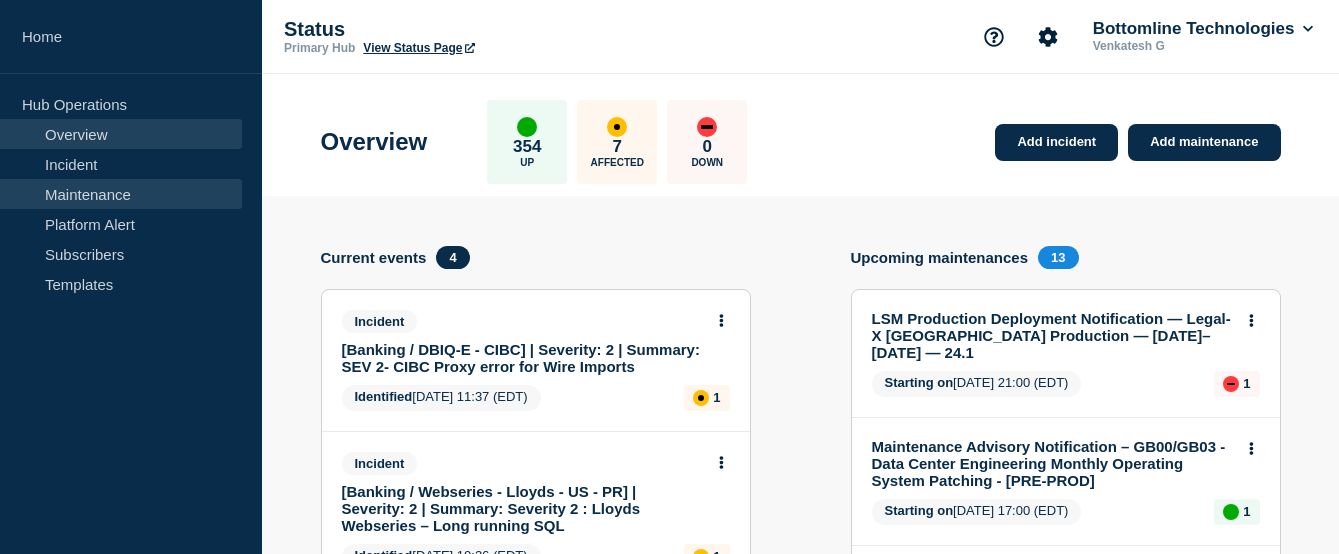 click on "Maintenance" at bounding box center (121, 194) 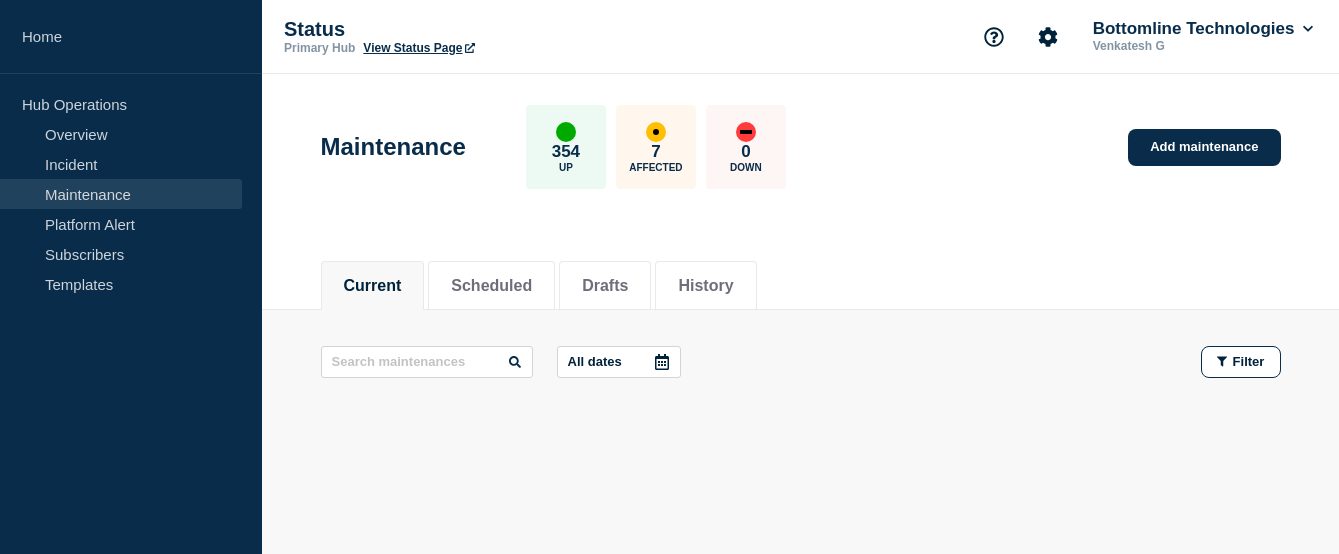 scroll, scrollTop: 57, scrollLeft: 0, axis: vertical 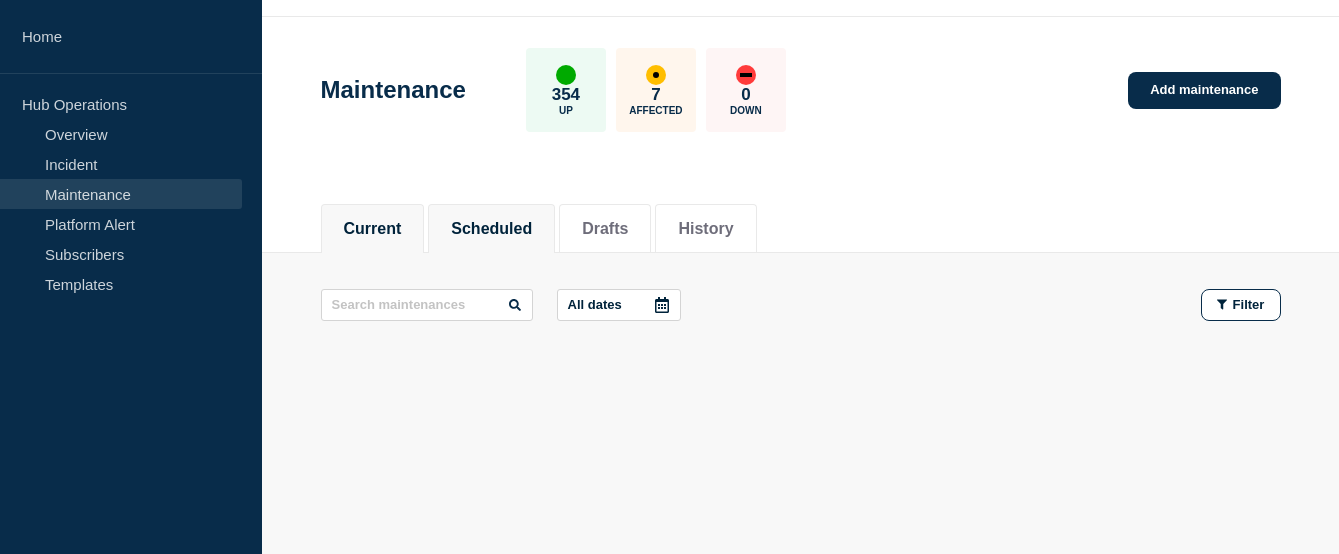 click on "Scheduled" at bounding box center (491, 229) 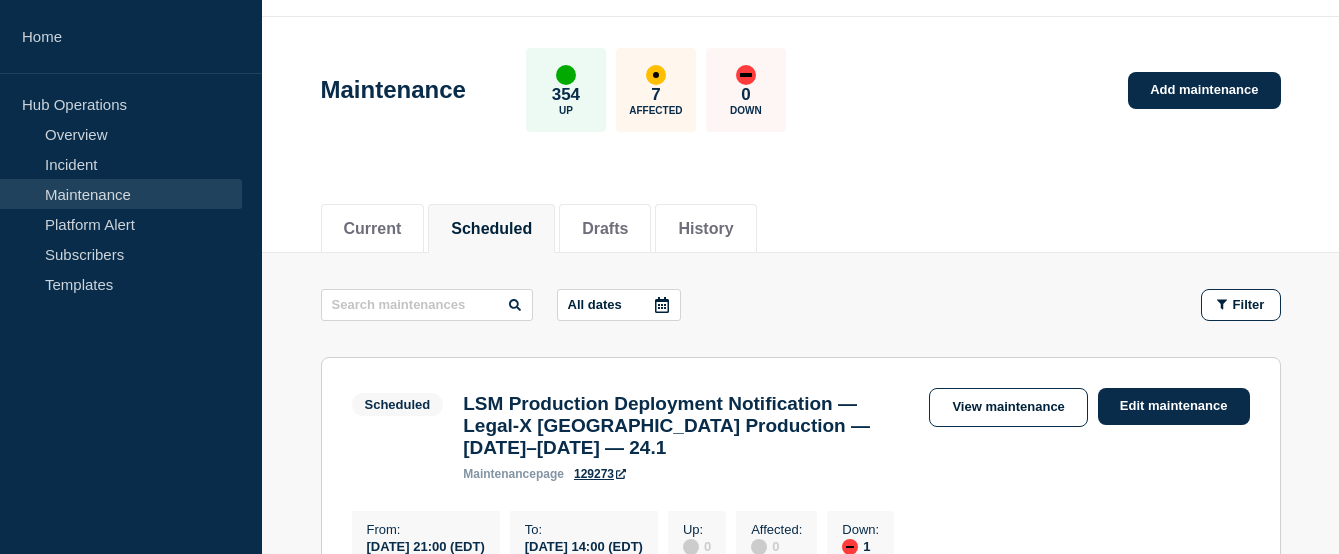 click 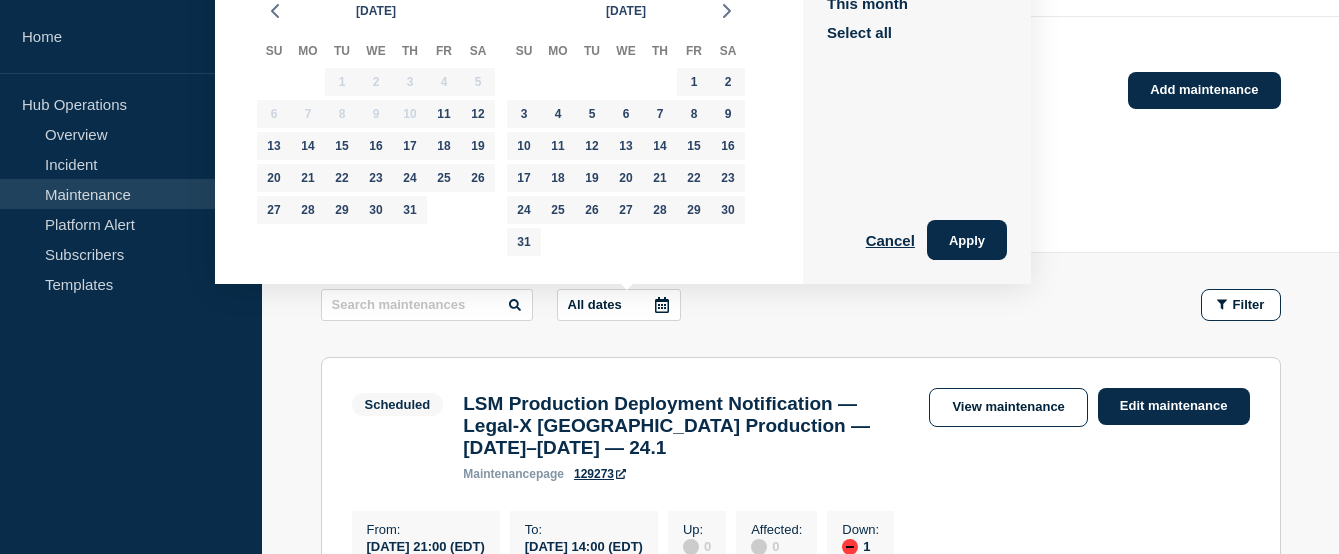 scroll, scrollTop: 0, scrollLeft: 0, axis: both 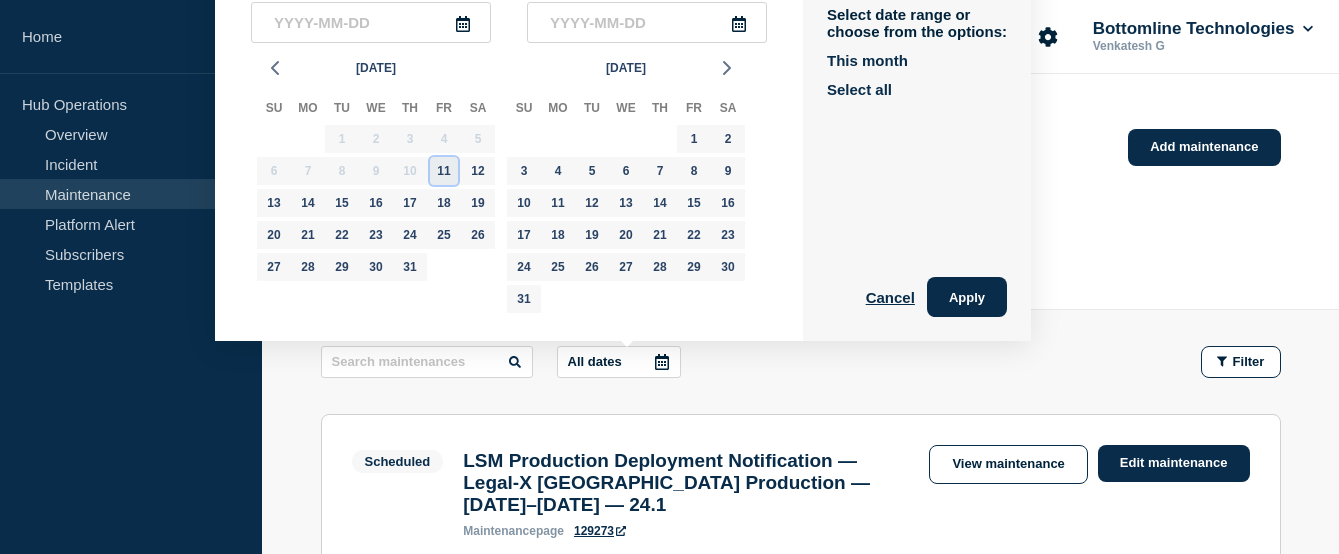 click on "11" 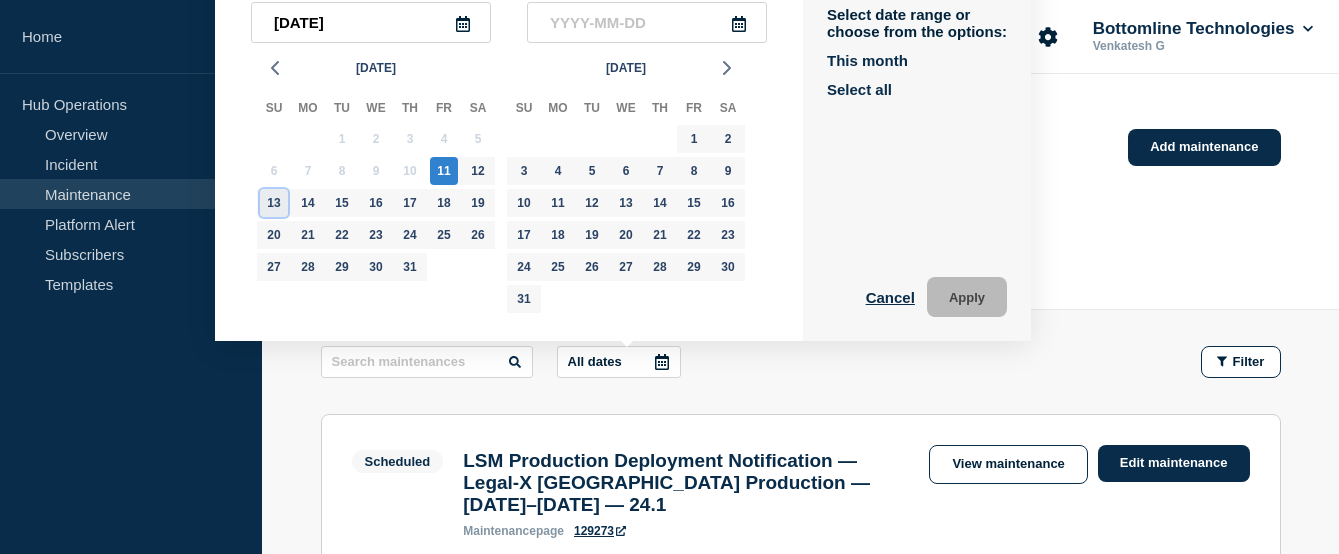 click on "13" 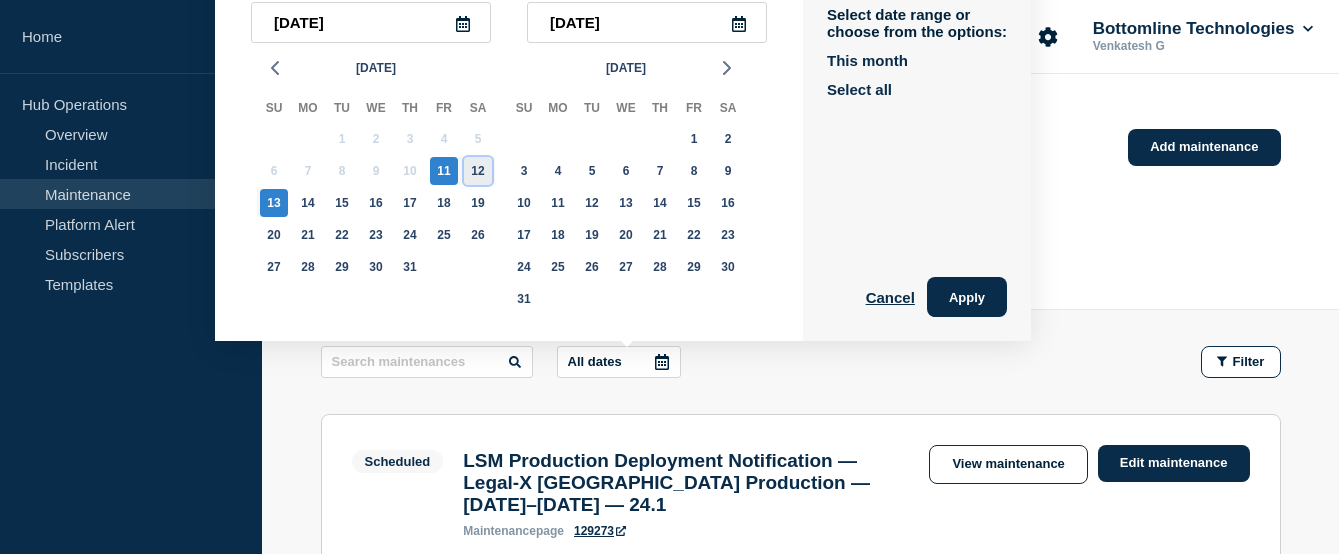 click on "12" 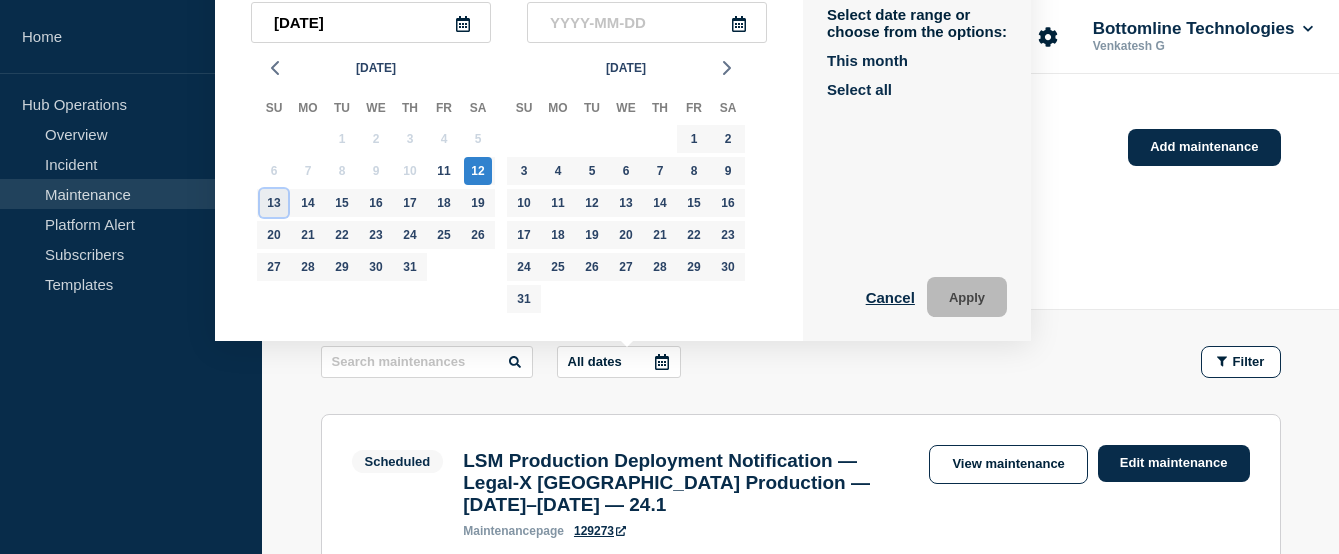 click on "13" 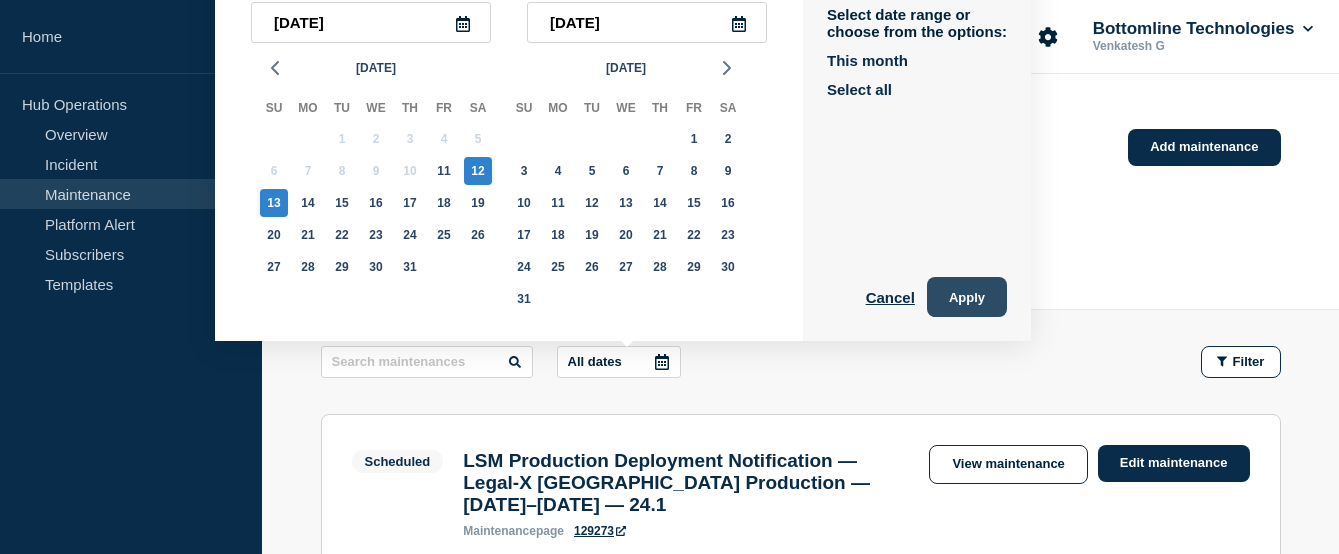 click on "Apply" at bounding box center (967, 297) 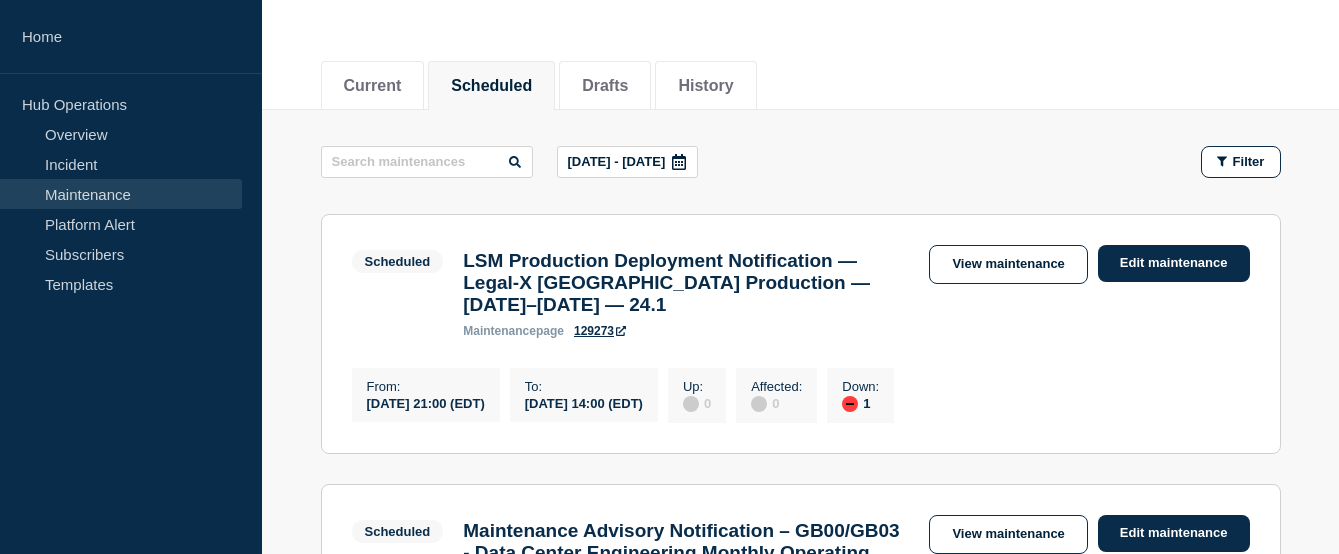 scroll, scrollTop: 0, scrollLeft: 0, axis: both 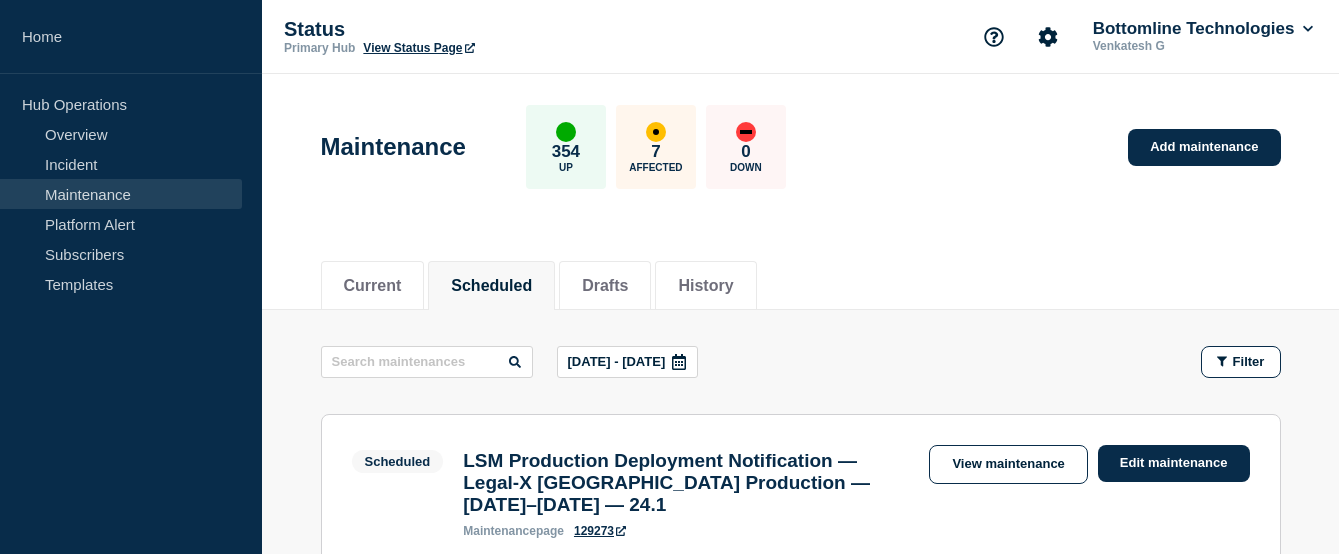 click on "Maintenance 354 Up 7 Affected 0 Down Add maintenance" at bounding box center [800, 140] 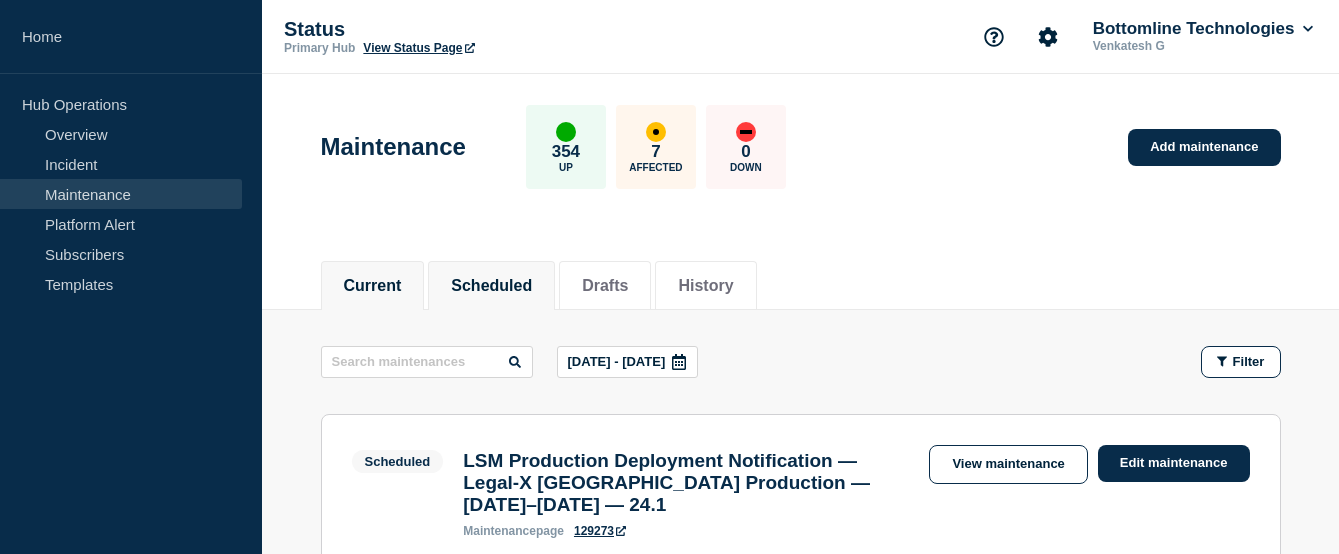click on "Current" at bounding box center [373, 286] 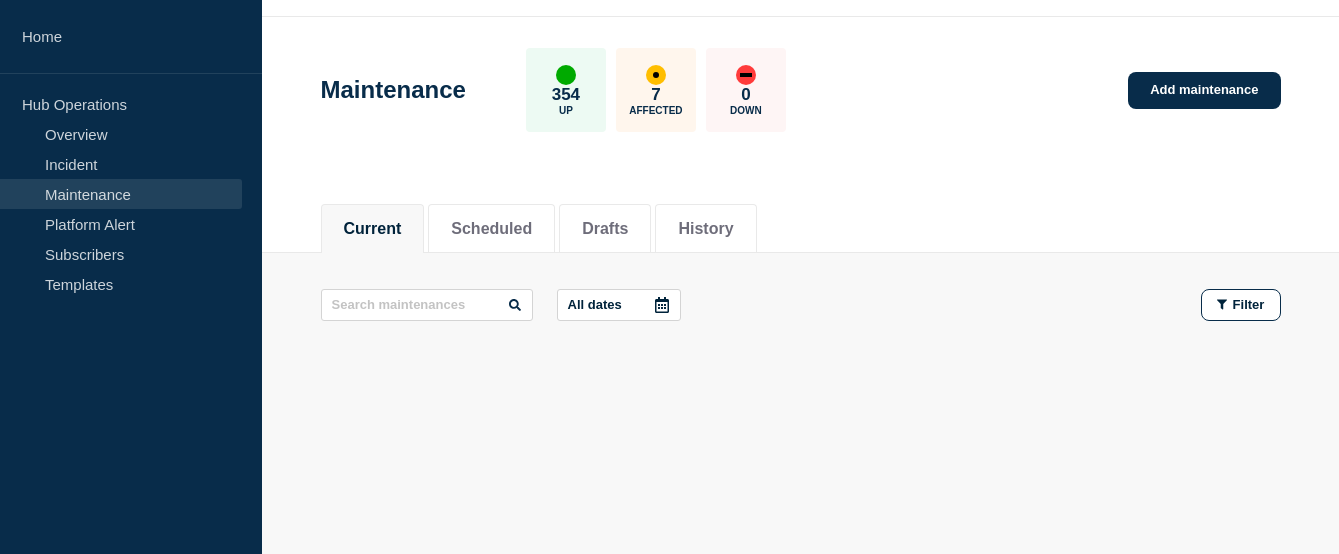 scroll, scrollTop: 0, scrollLeft: 0, axis: both 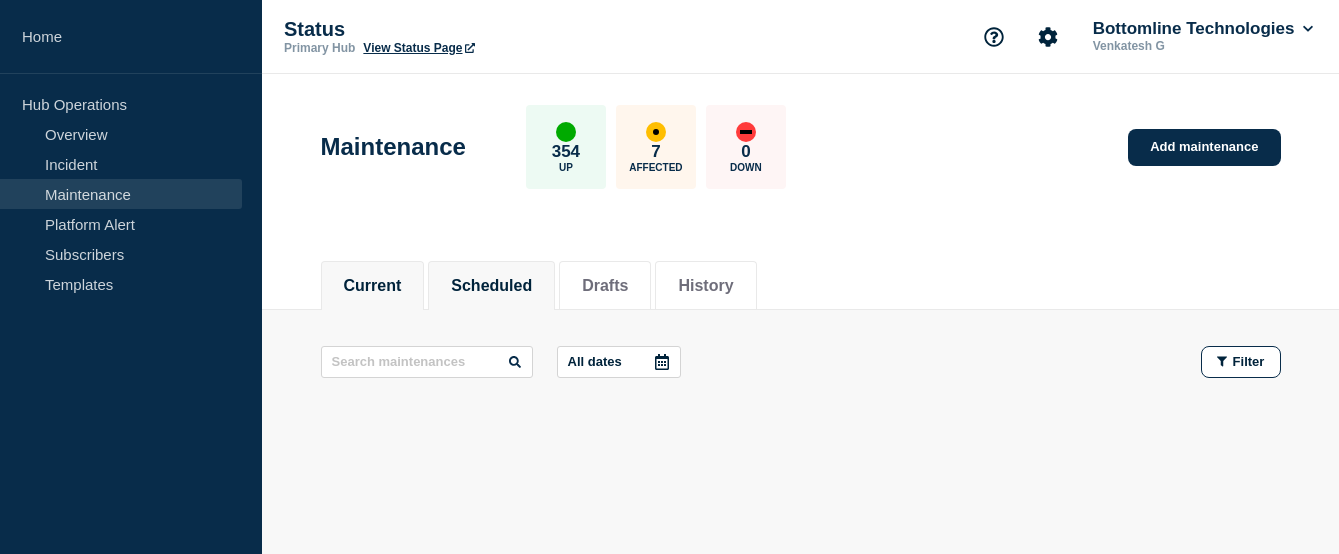 click on "Scheduled" at bounding box center [491, 286] 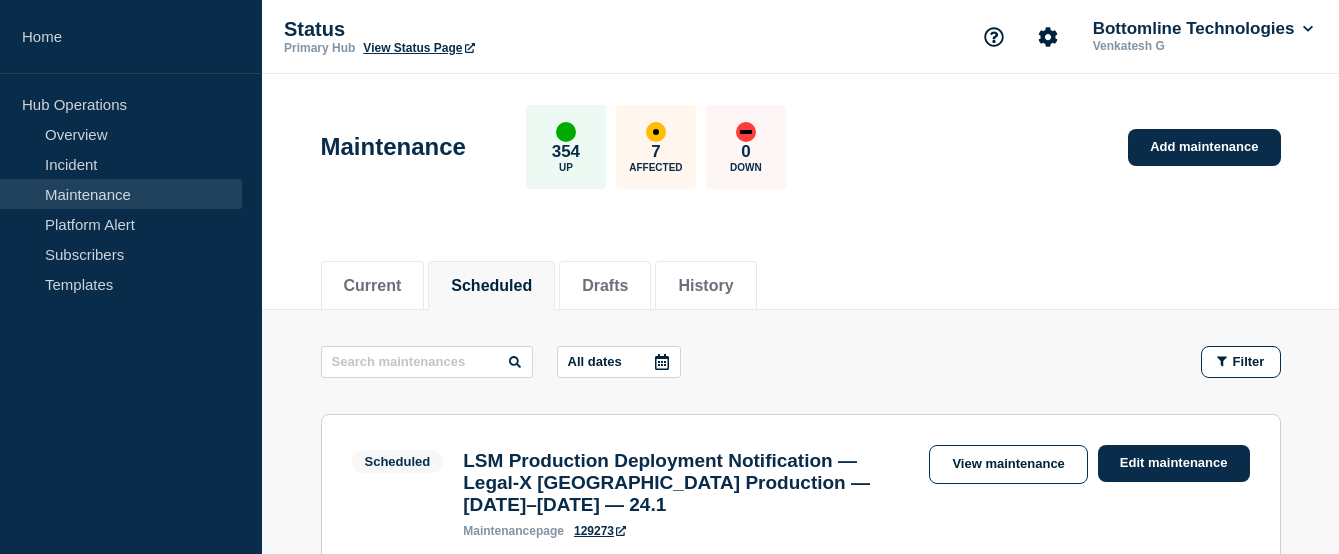 scroll, scrollTop: 200, scrollLeft: 0, axis: vertical 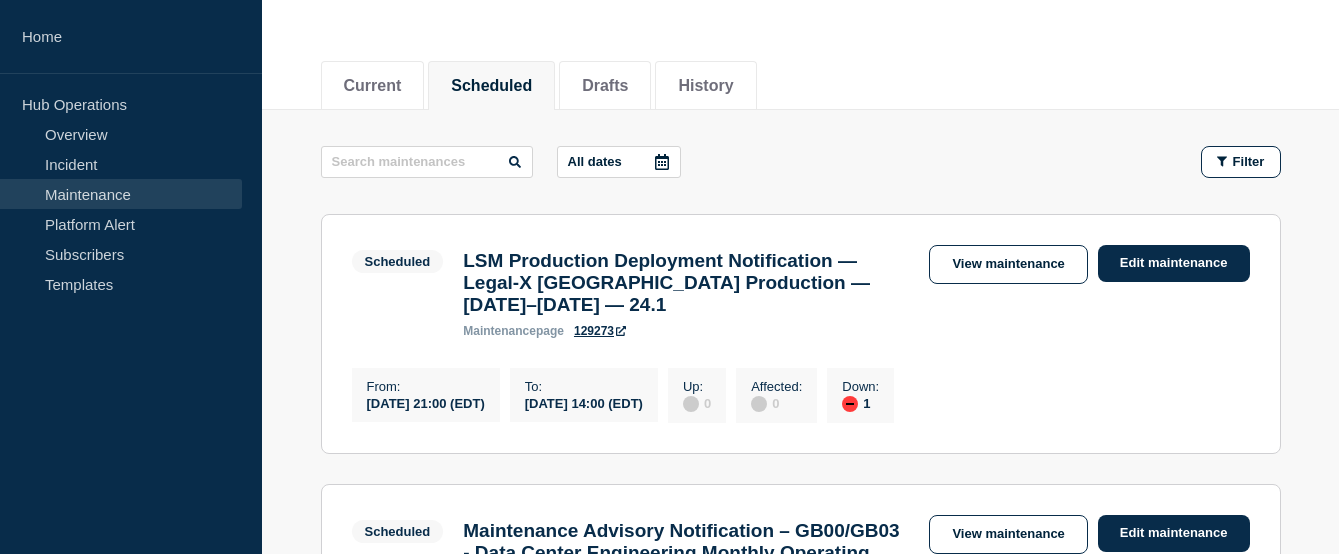 click 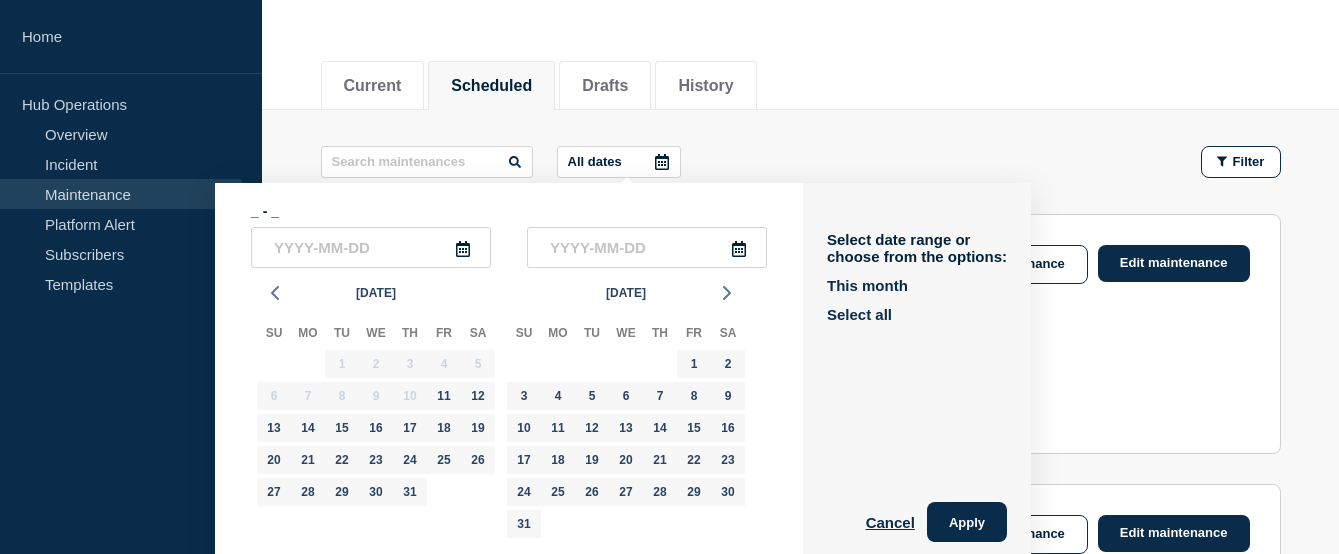scroll, scrollTop: 212, scrollLeft: 0, axis: vertical 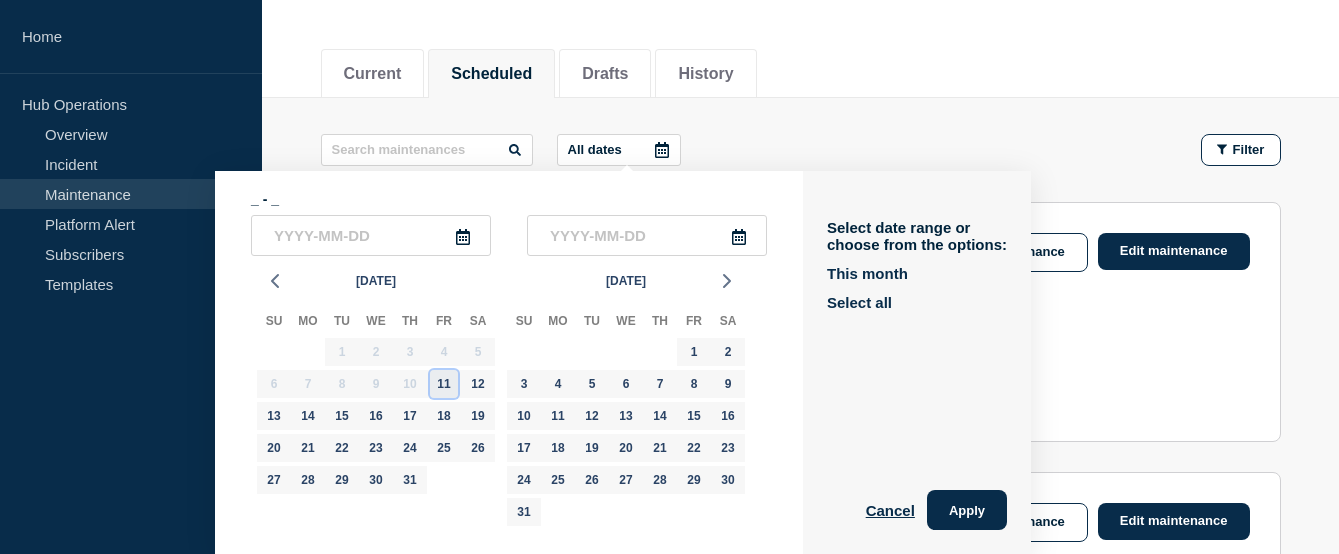 click on "11" 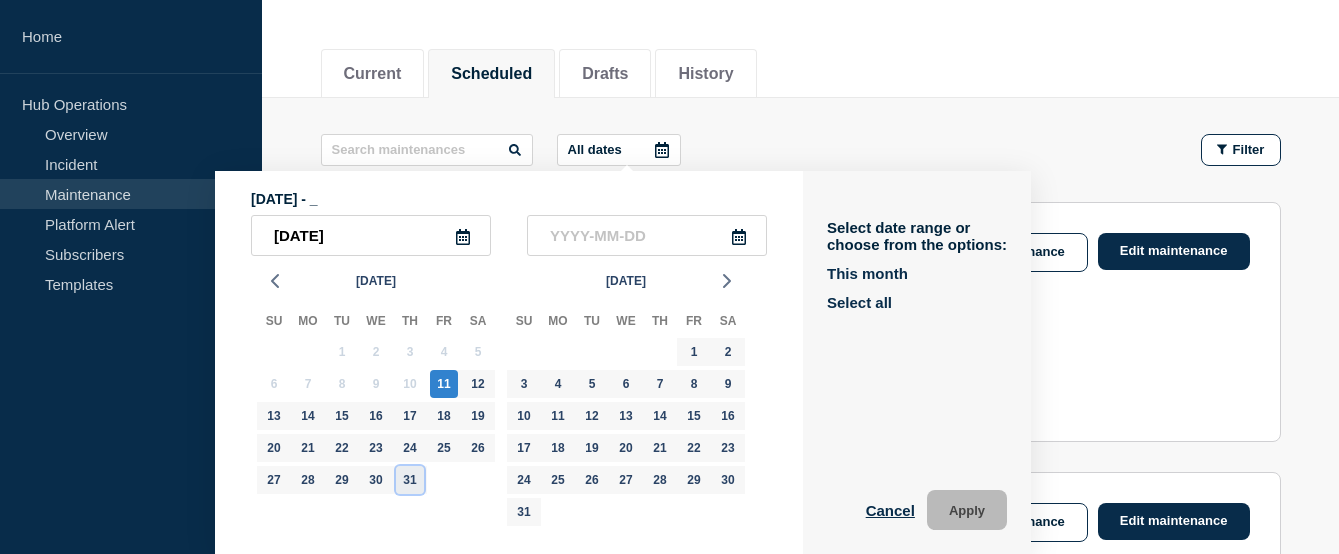 click on "31" 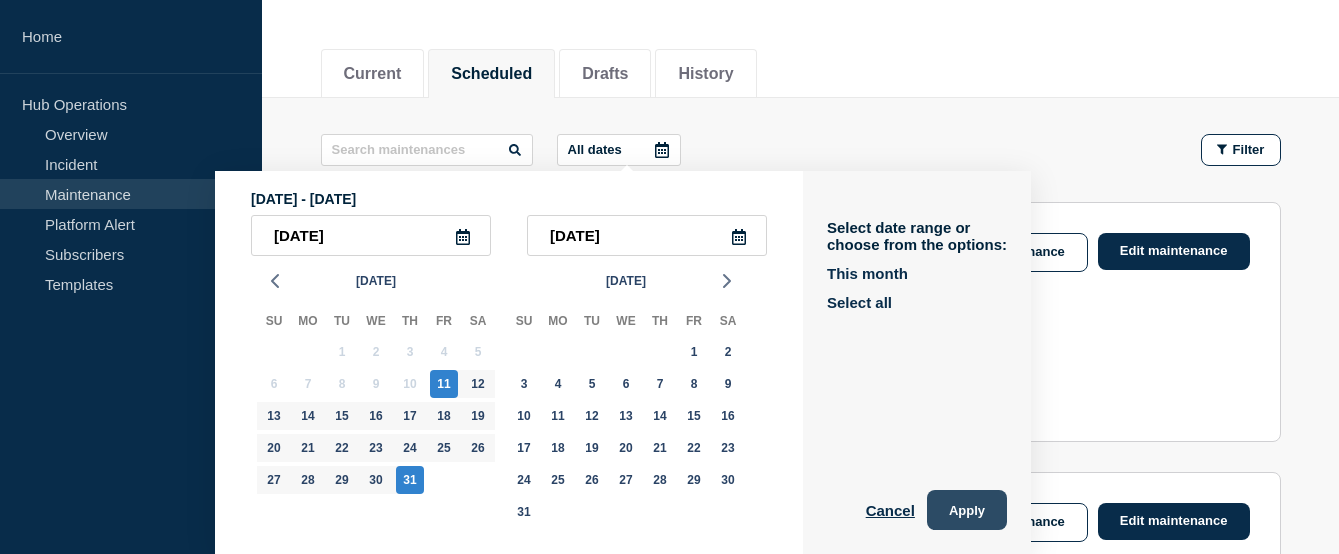 click on "Apply" at bounding box center (967, 510) 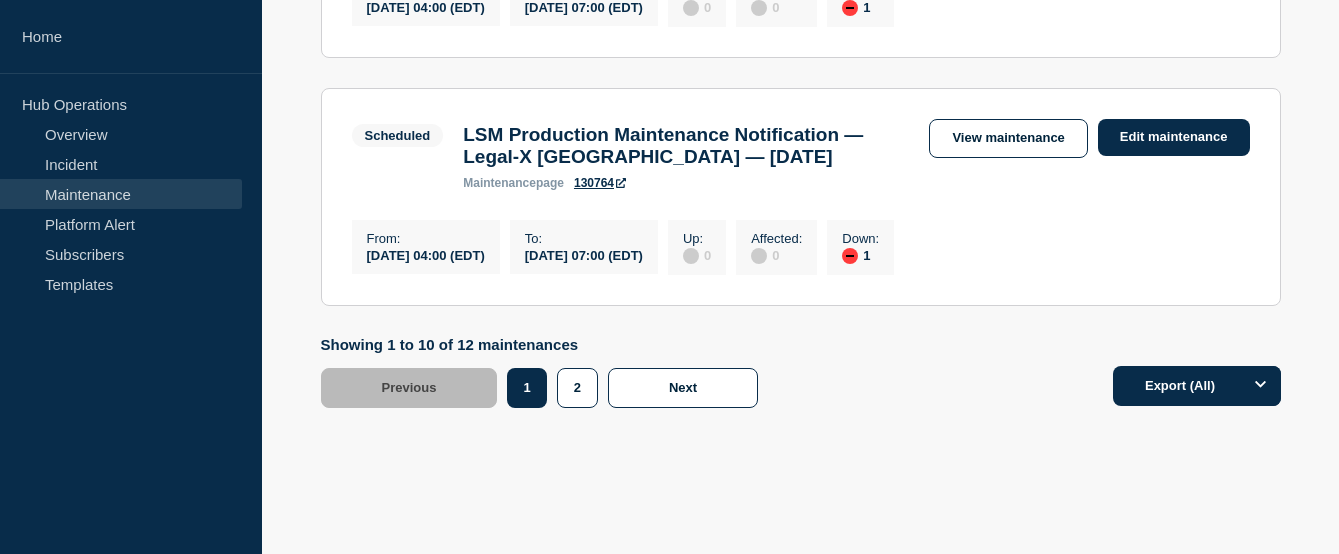 scroll, scrollTop: 2912, scrollLeft: 0, axis: vertical 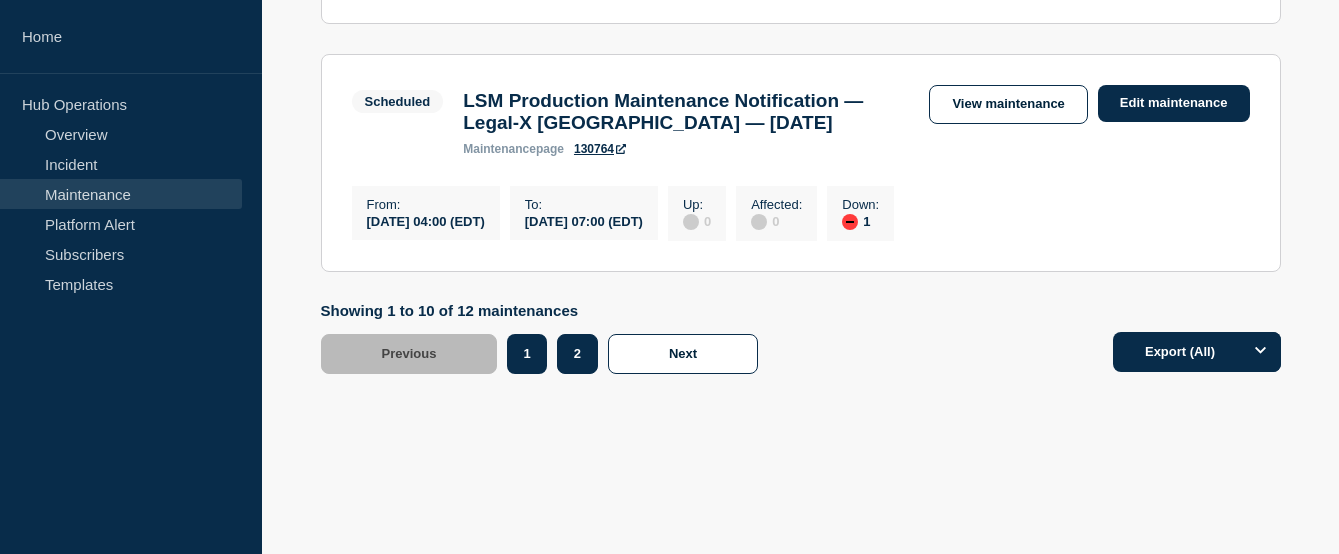 click on "2" at bounding box center (577, 354) 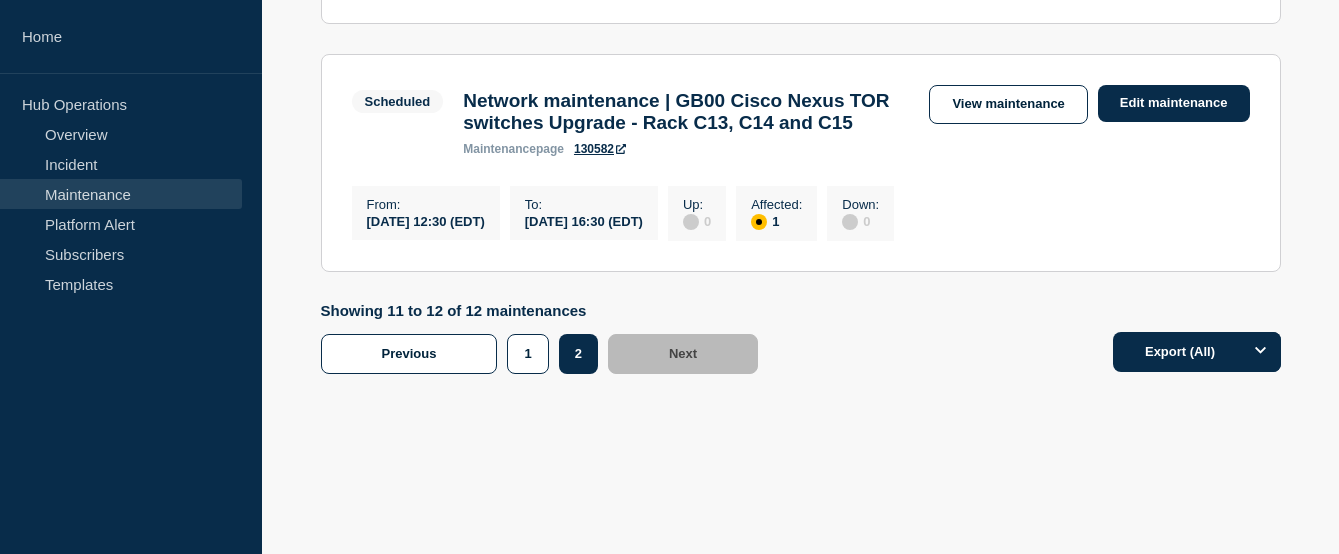 scroll, scrollTop: 686, scrollLeft: 0, axis: vertical 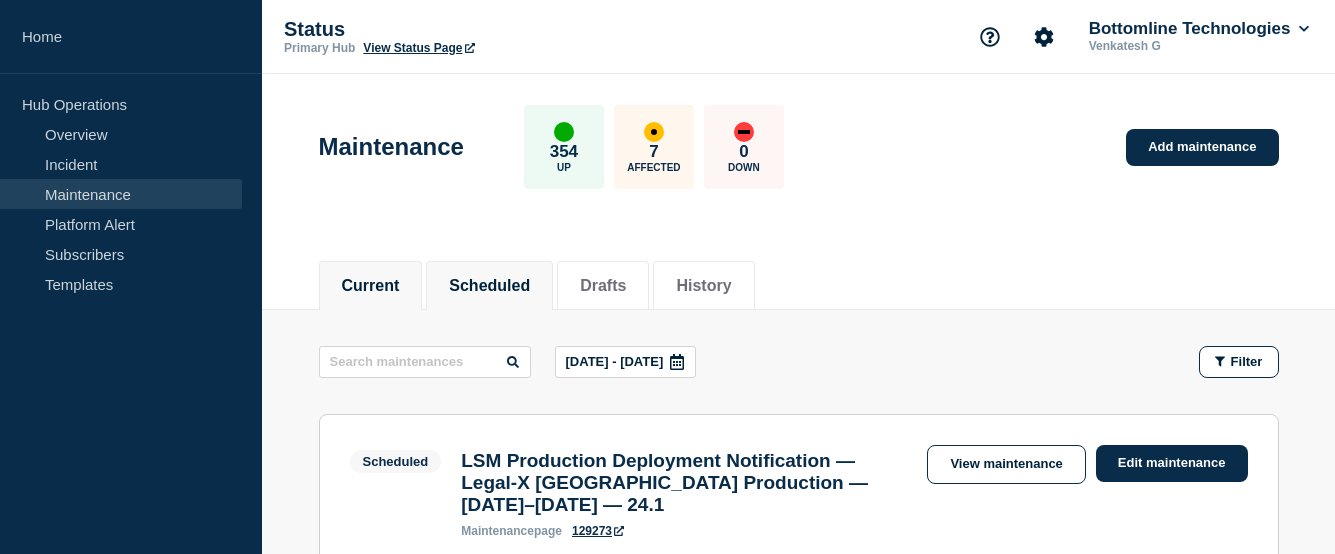 click on "Current" at bounding box center (371, 286) 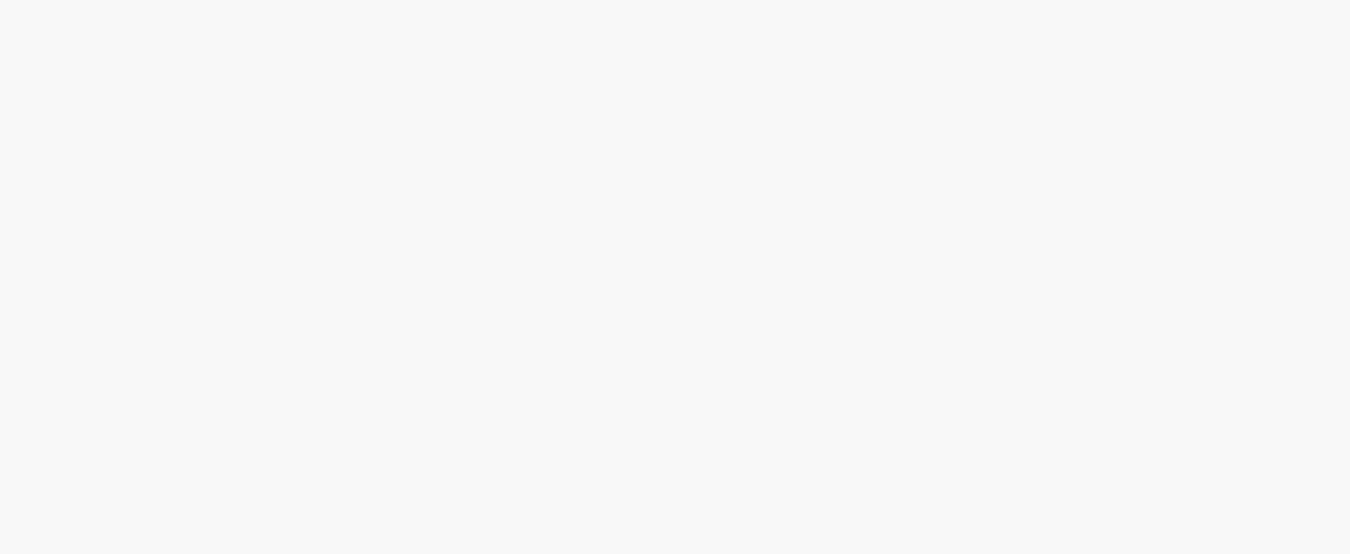 scroll, scrollTop: 0, scrollLeft: 0, axis: both 